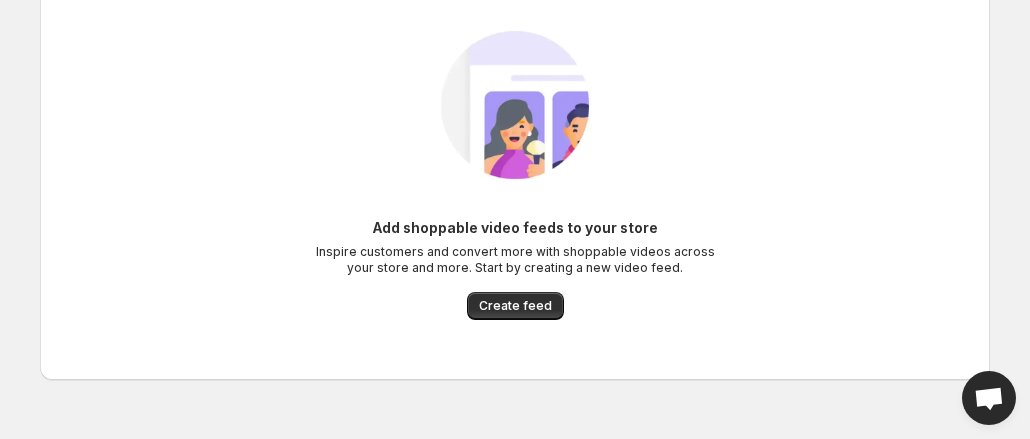scroll, scrollTop: 100, scrollLeft: 0, axis: vertical 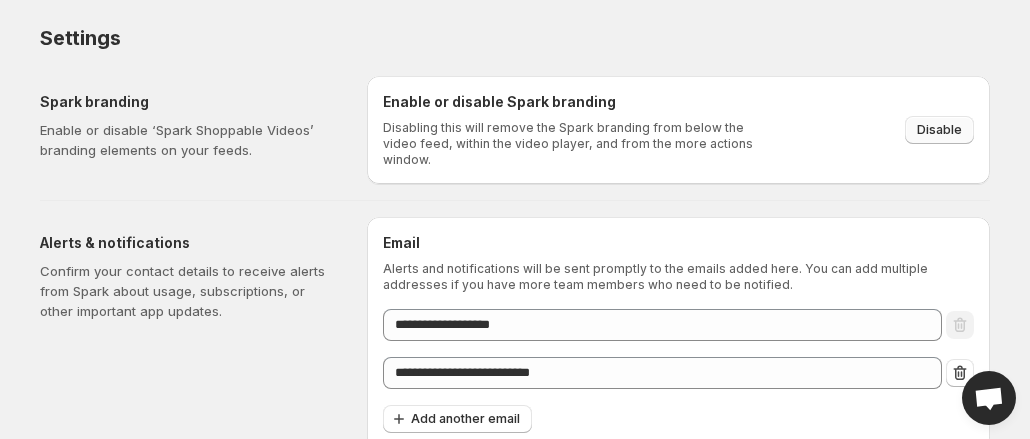 click on "Disable" at bounding box center (939, 130) 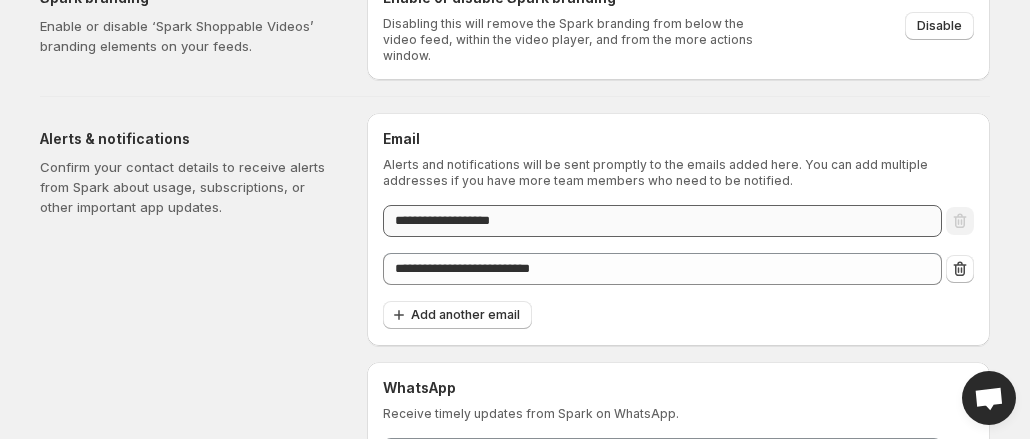 scroll, scrollTop: 0, scrollLeft: 0, axis: both 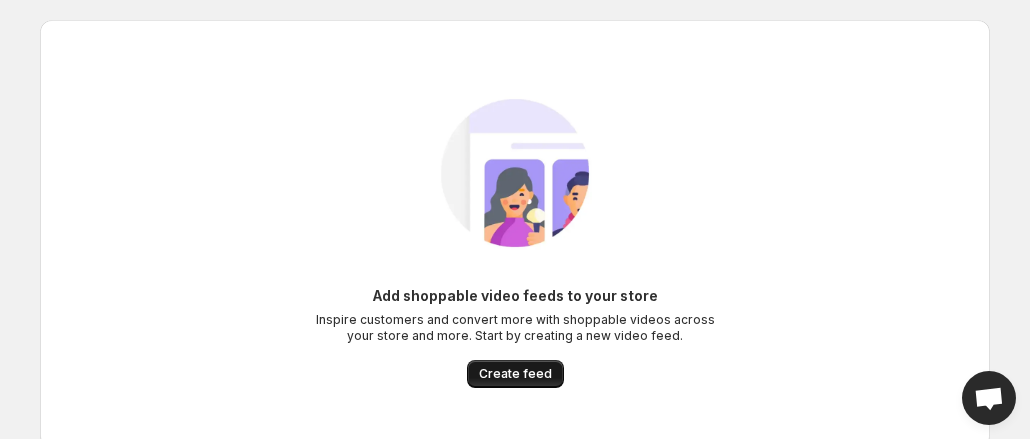 click on "Create feed" at bounding box center [515, 374] 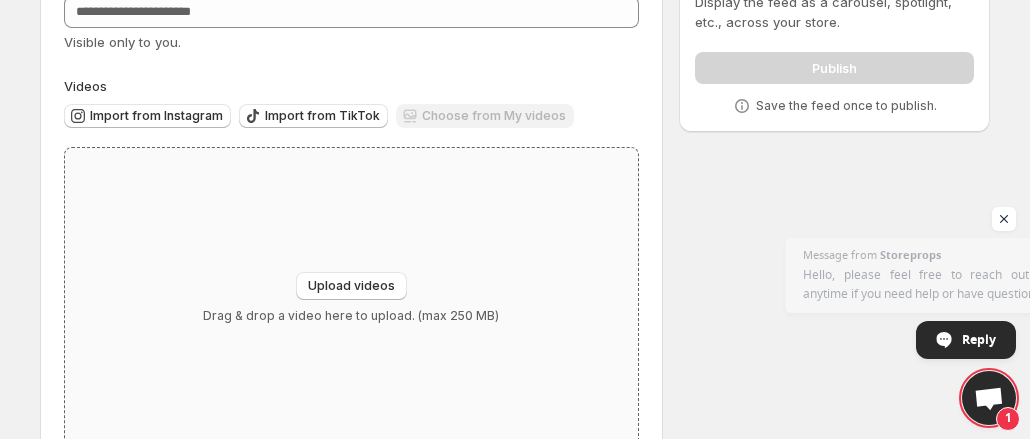 scroll, scrollTop: 86, scrollLeft: 0, axis: vertical 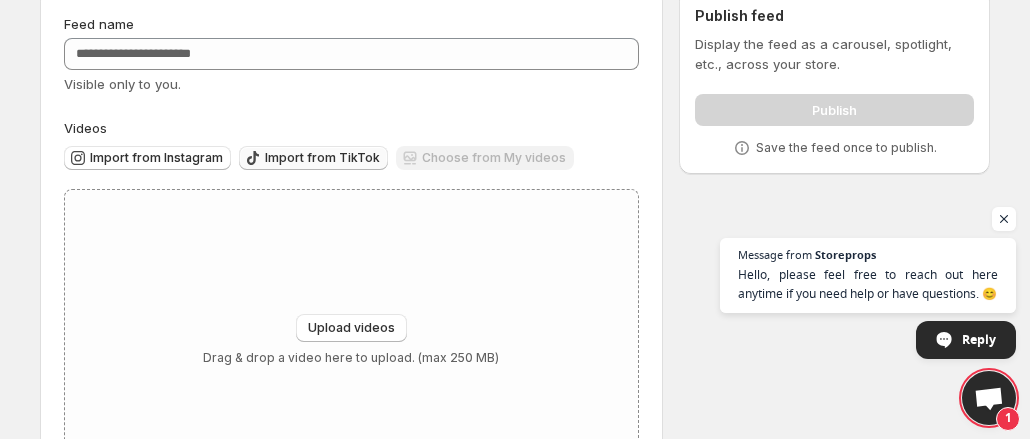 click on "Import from TikTok" at bounding box center [322, 158] 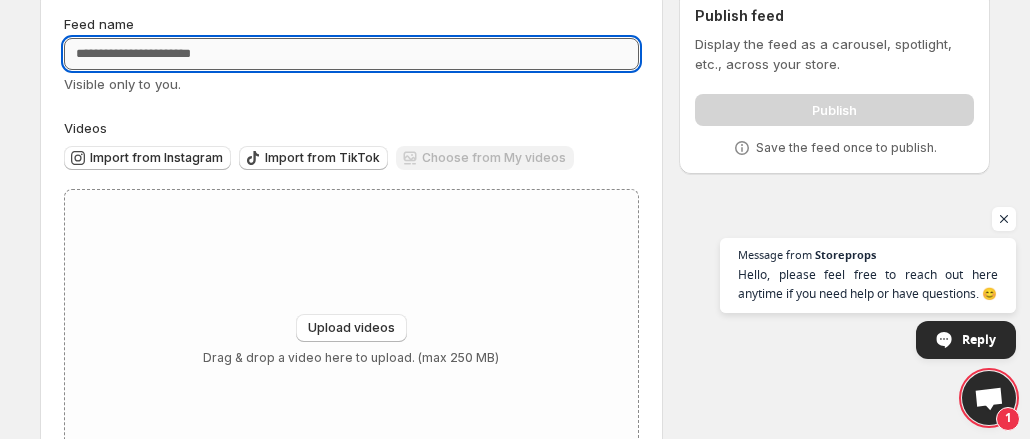 click on "Feed name" at bounding box center (351, 54) 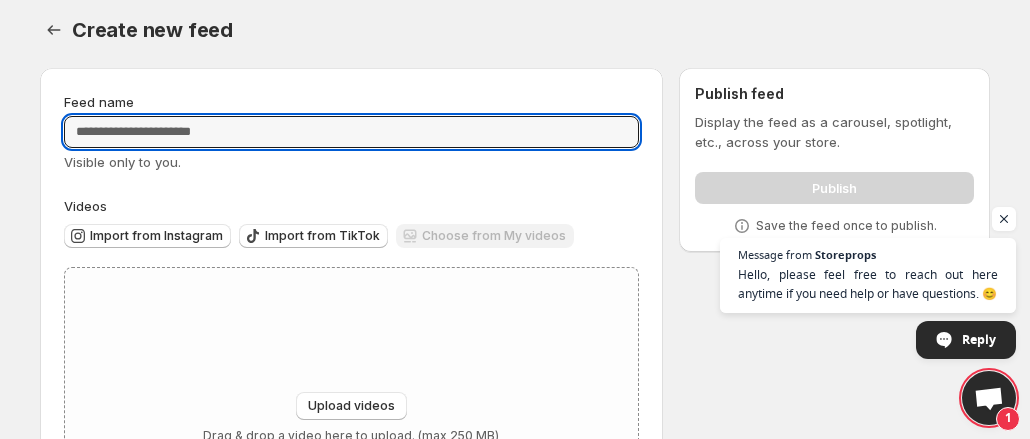scroll, scrollTop: 0, scrollLeft: 0, axis: both 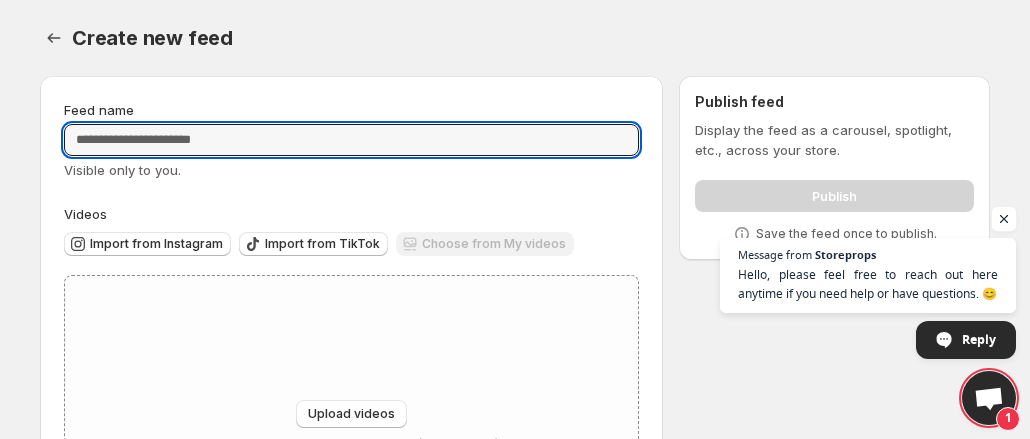 click at bounding box center [1004, 219] 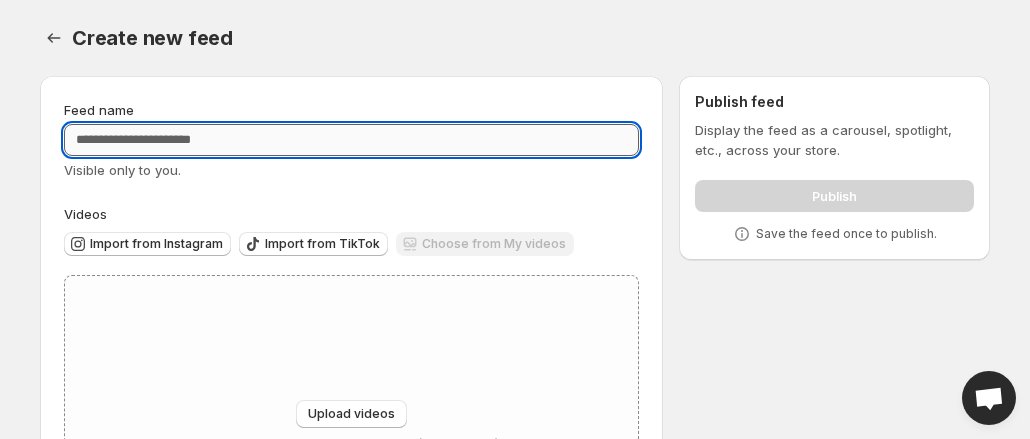 click on "Feed name" at bounding box center [351, 140] 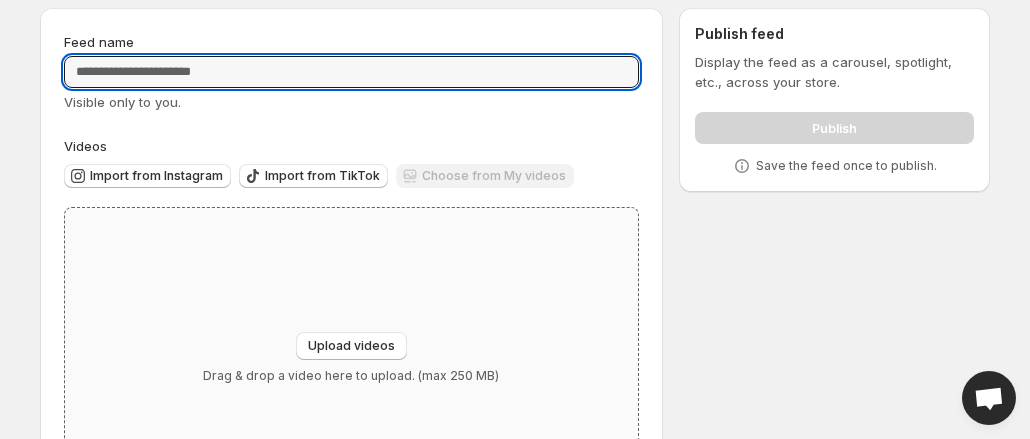 scroll, scrollTop: 0, scrollLeft: 0, axis: both 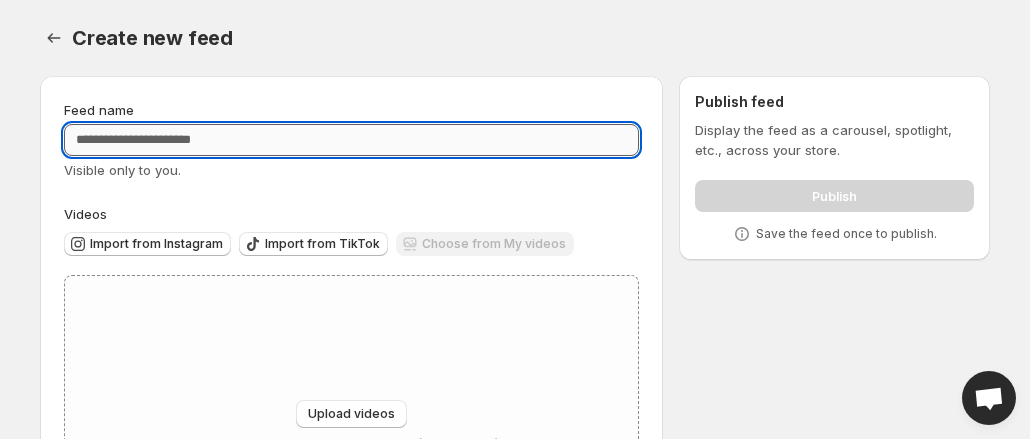 click on "Feed name" at bounding box center [351, 140] 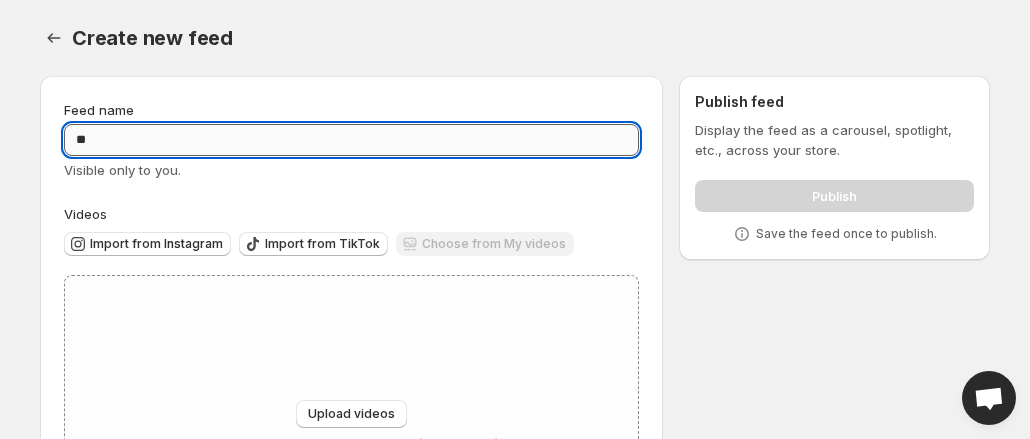 type on "*" 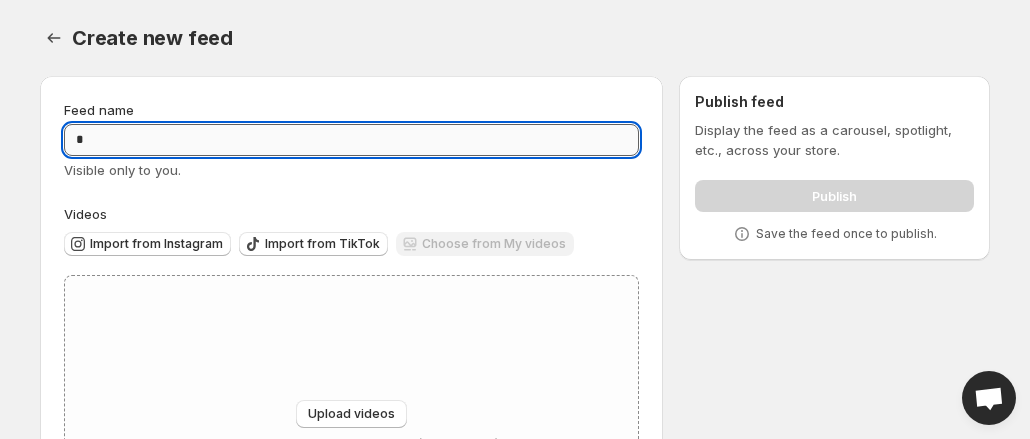 type 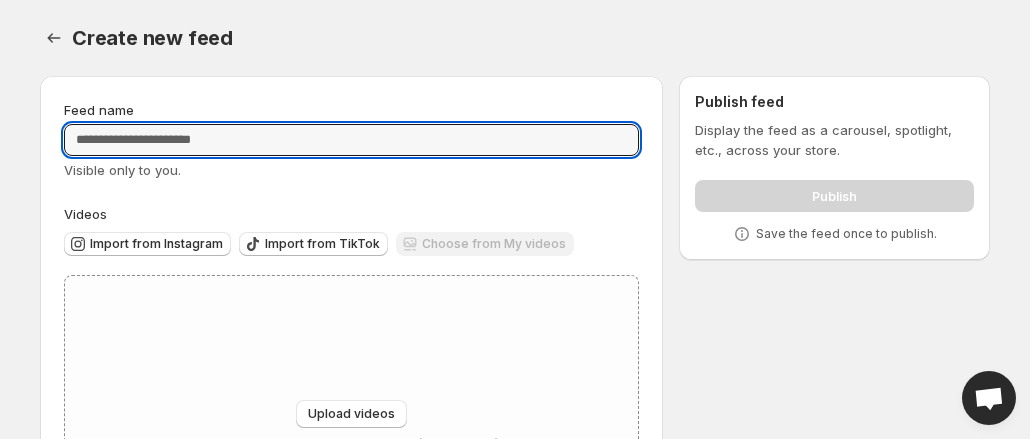 click on "Feed name" at bounding box center [351, 110] 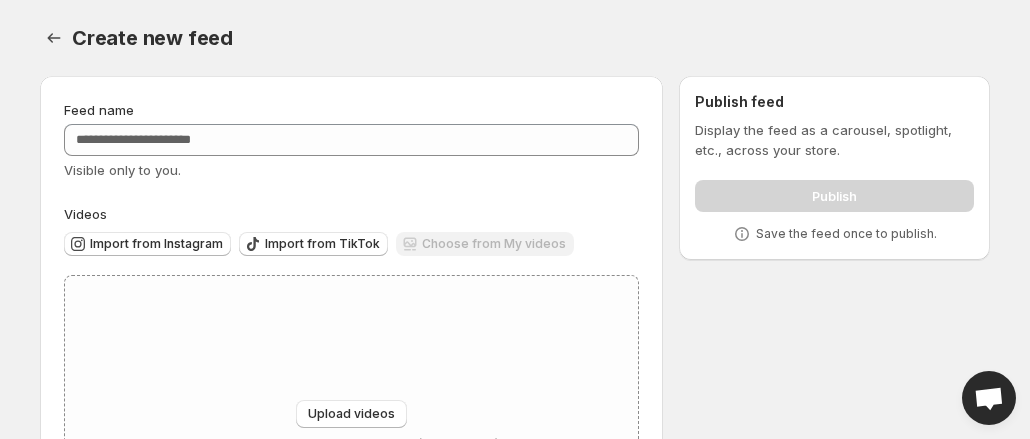 click on "Visible only to you." at bounding box center [351, 170] 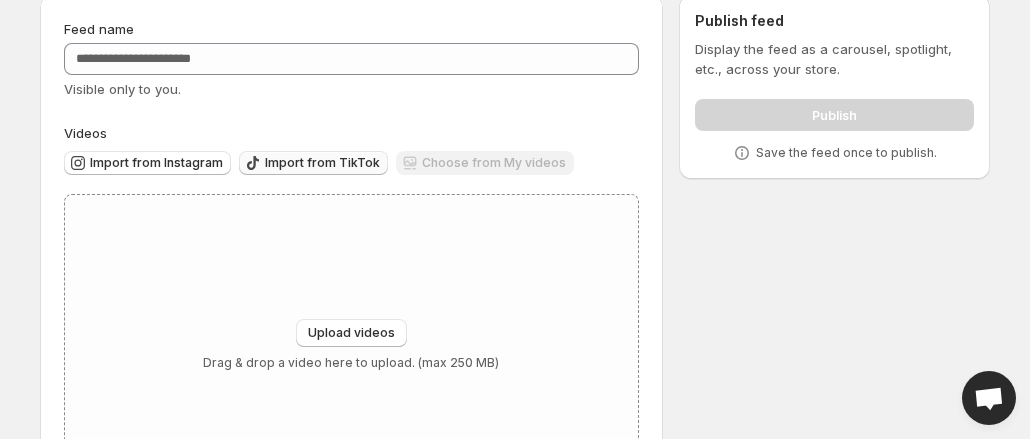 scroll, scrollTop: 100, scrollLeft: 0, axis: vertical 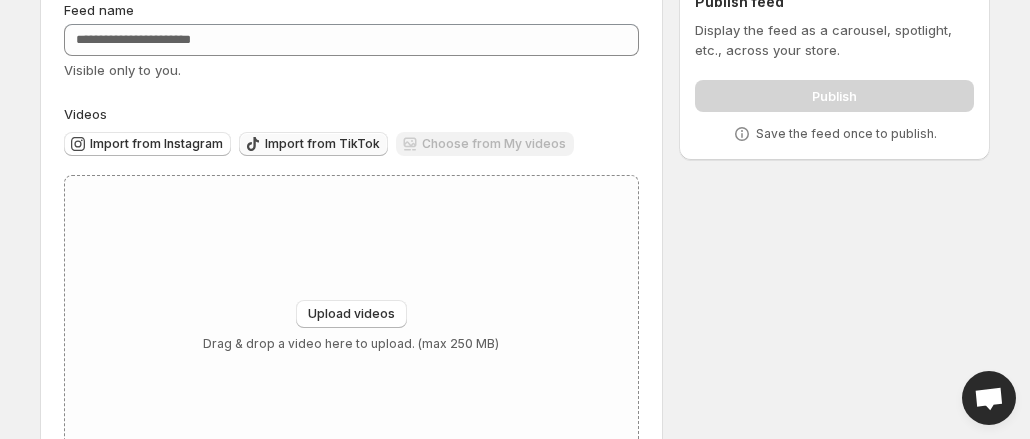 click on "Import from TikTok" at bounding box center (322, 144) 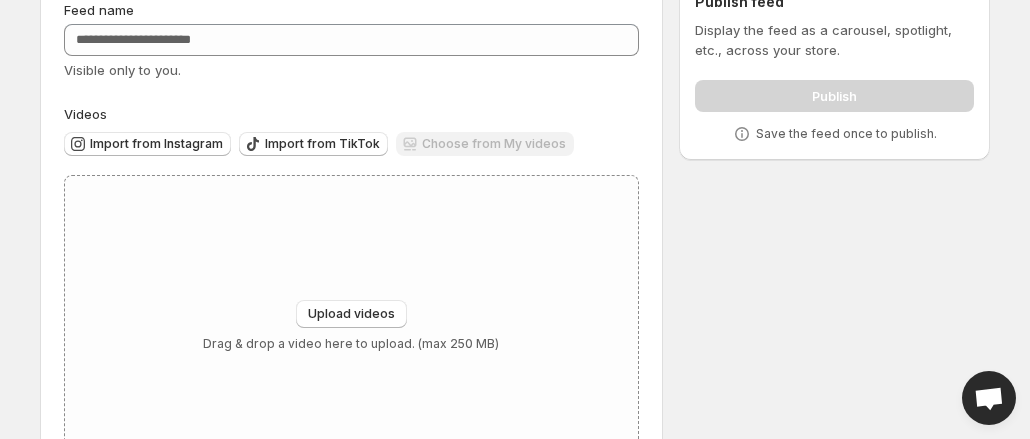 click on "Import from Instagram Import from TikTok Choose from My videos" at bounding box center (351, 145) 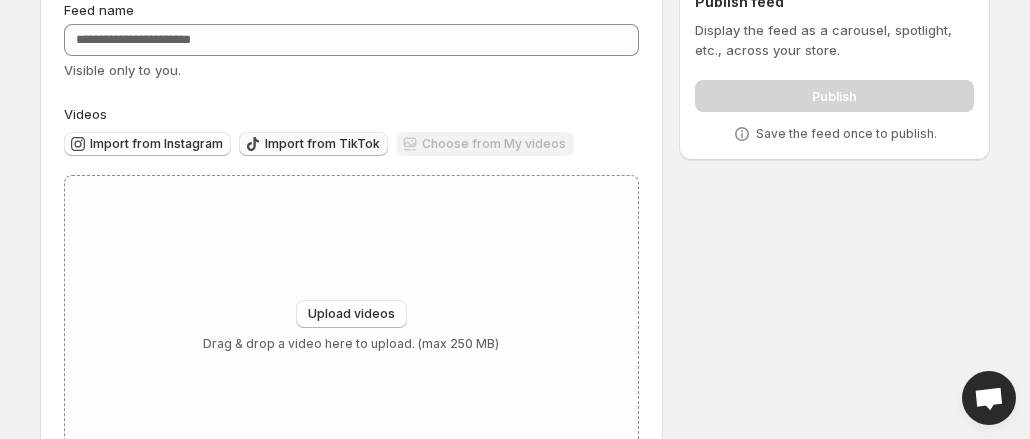click on "Import from TikTok" at bounding box center [322, 144] 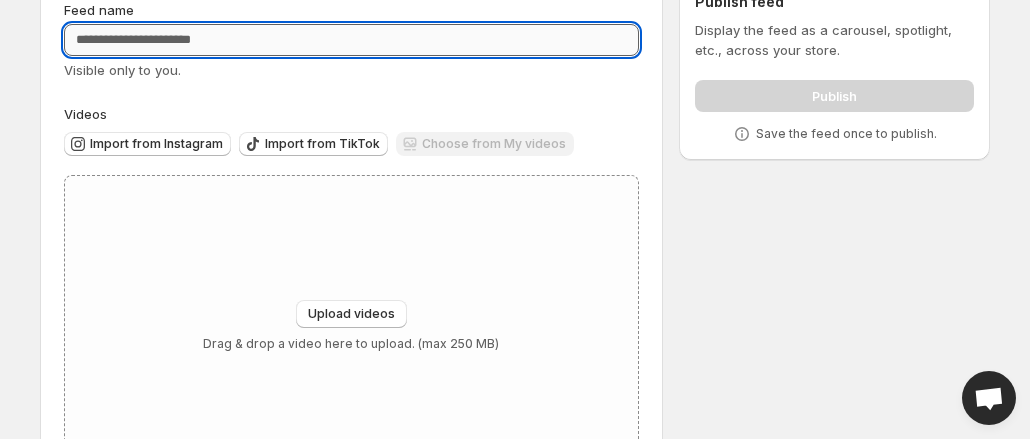 click on "Feed name" at bounding box center (351, 40) 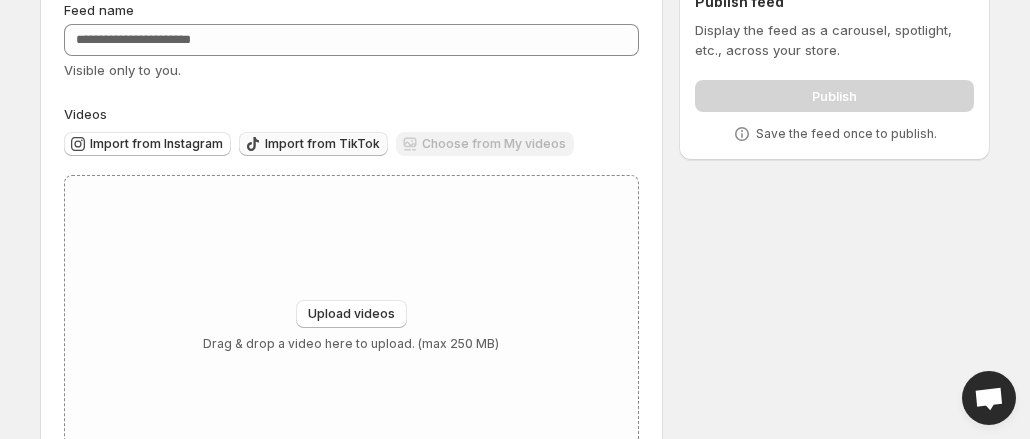 click on "Import from TikTok" at bounding box center [322, 144] 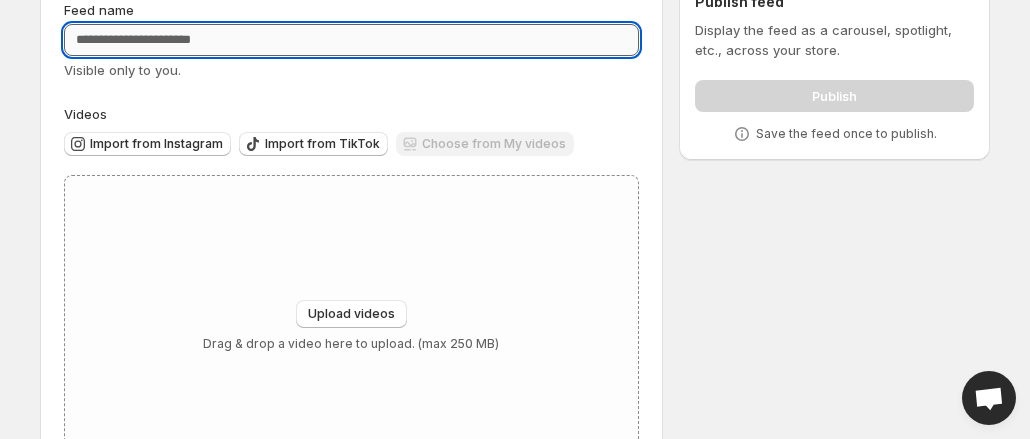 click on "Feed name" at bounding box center (351, 40) 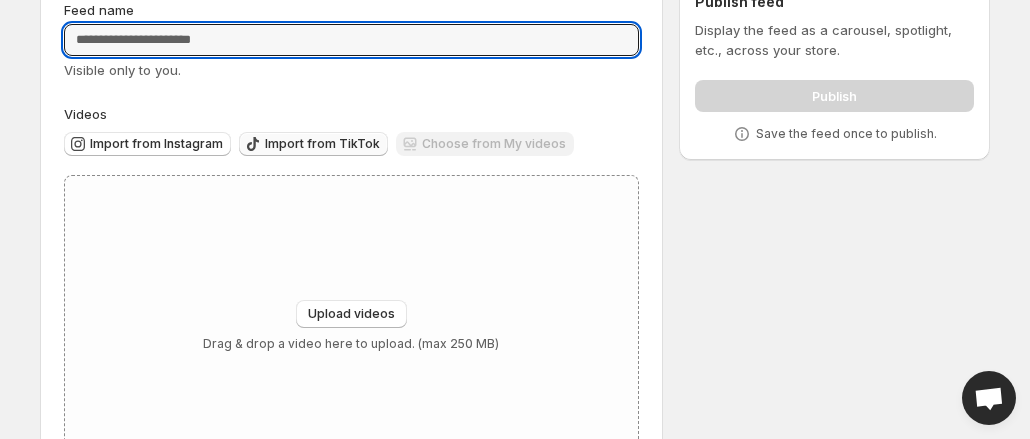 click on "Import from TikTok" at bounding box center [322, 144] 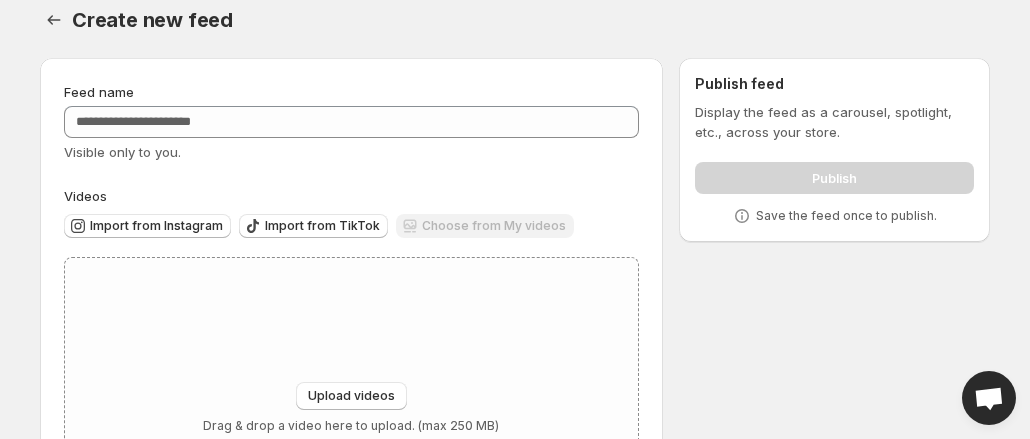 scroll, scrollTop: 0, scrollLeft: 0, axis: both 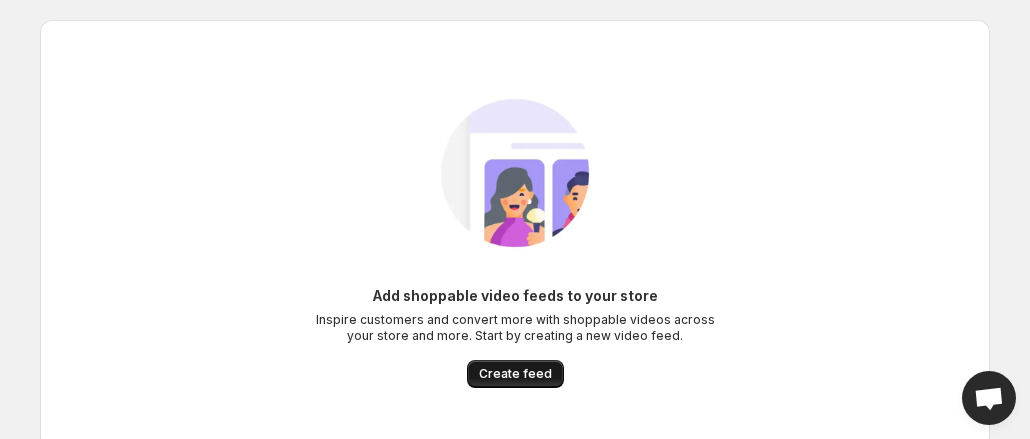 click on "Create feed" at bounding box center [515, 374] 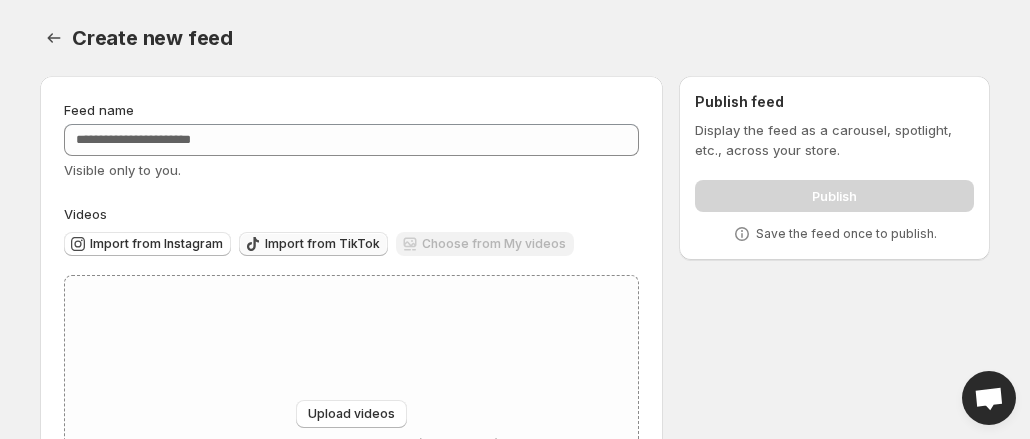 click on "Import from TikTok" at bounding box center [322, 244] 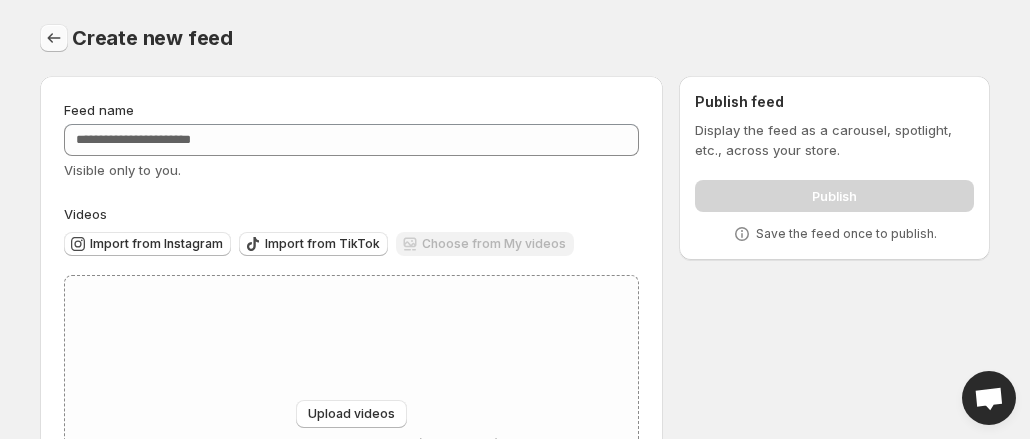 click 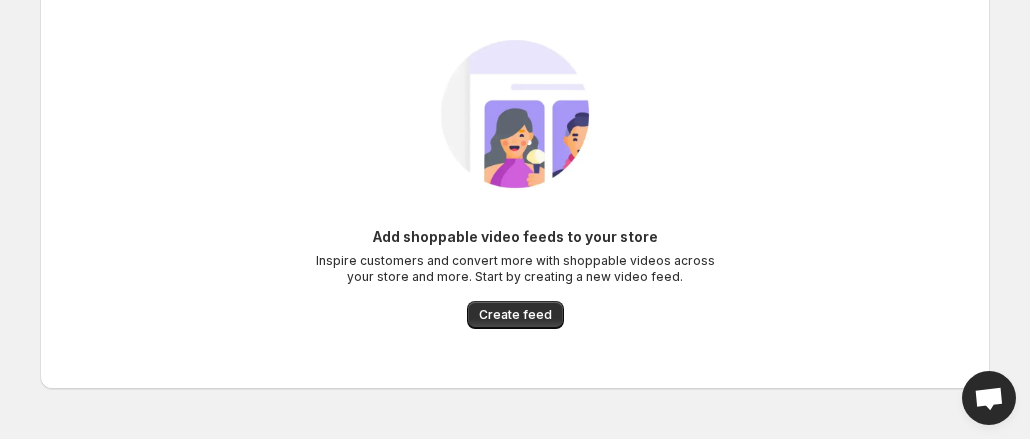 scroll, scrollTop: 100, scrollLeft: 0, axis: vertical 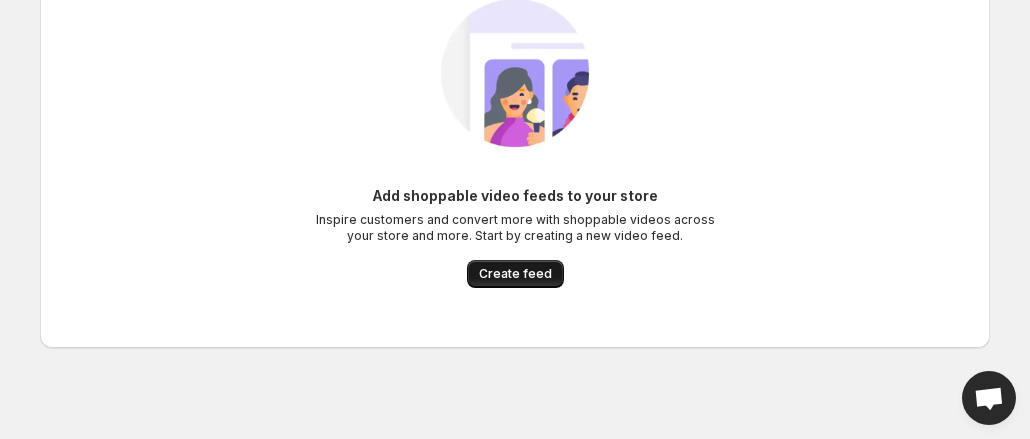 click on "Create feed" at bounding box center [515, 274] 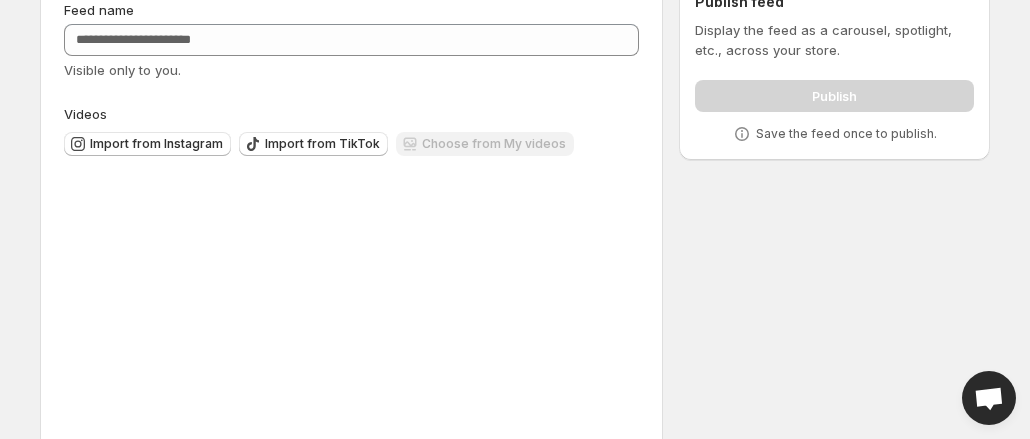 scroll, scrollTop: 0, scrollLeft: 0, axis: both 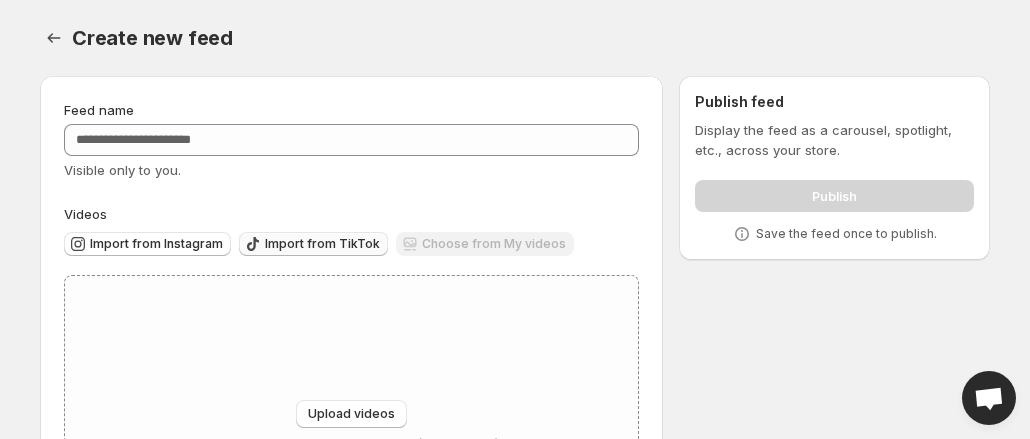 click on "Import from TikTok" at bounding box center (322, 244) 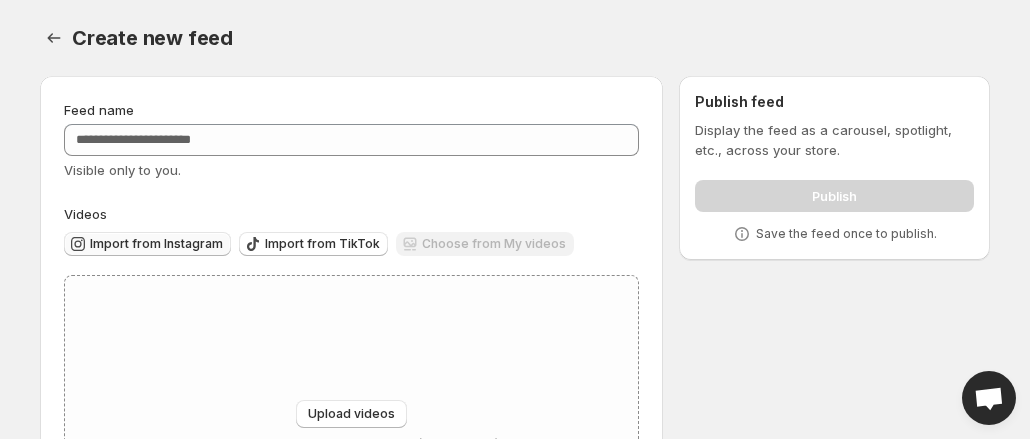 click on "Import from Instagram" at bounding box center (156, 244) 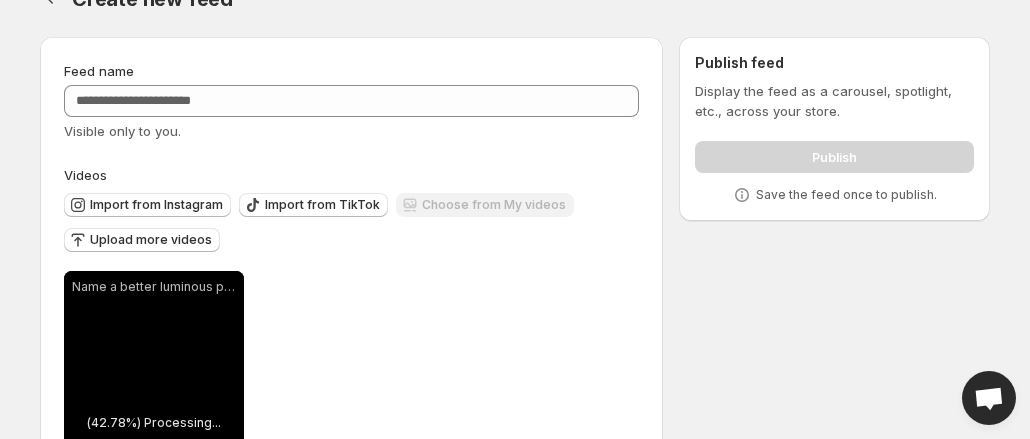 scroll, scrollTop: 200, scrollLeft: 0, axis: vertical 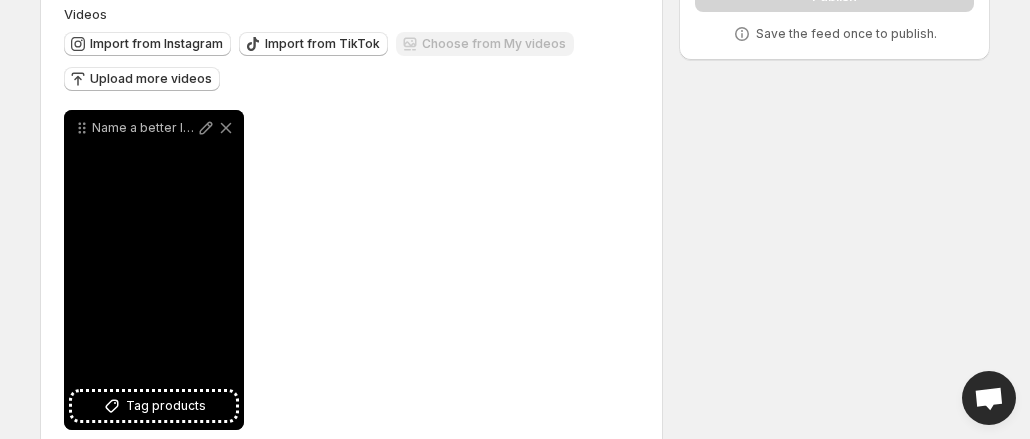 click on "Name a better luminous pink blush Ill wait  fentybeauty Fenty Cheeks Suede Powder Blush in the shade WATTABRAT
fentybeauty fentymakeup fentybeautyblush pinkblush luminousblush pinkblushrevi" at bounding box center (144, 128) 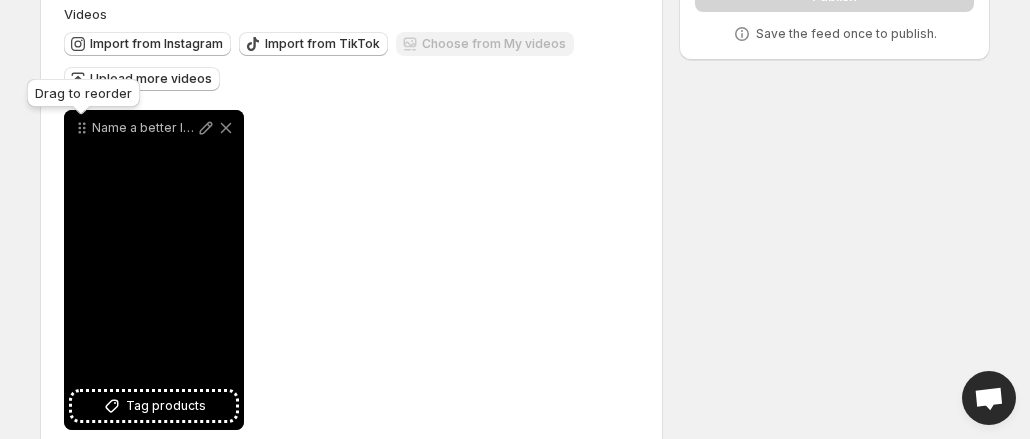 click 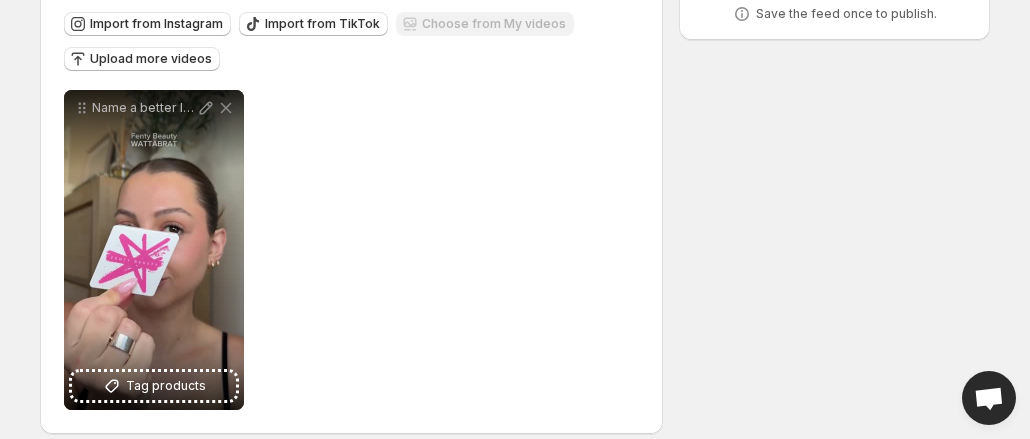 scroll, scrollTop: 239, scrollLeft: 0, axis: vertical 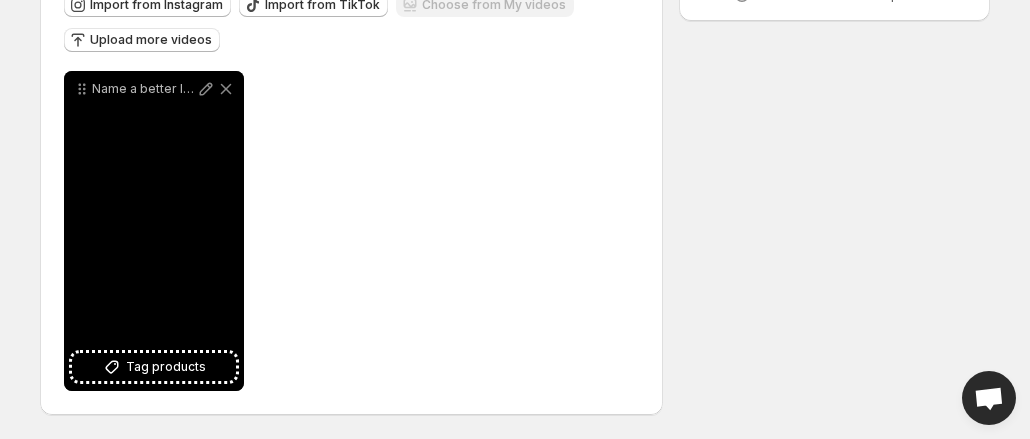 click on "Name a better luminous pink blush Ill wait  fentybeauty Fenty Cheeks Suede Powder Blush in the shade WATTABRAT
fentybeauty fentymakeup fentybeautyblush pinkblush luminousblush pinkblushrevi" at bounding box center (154, 231) 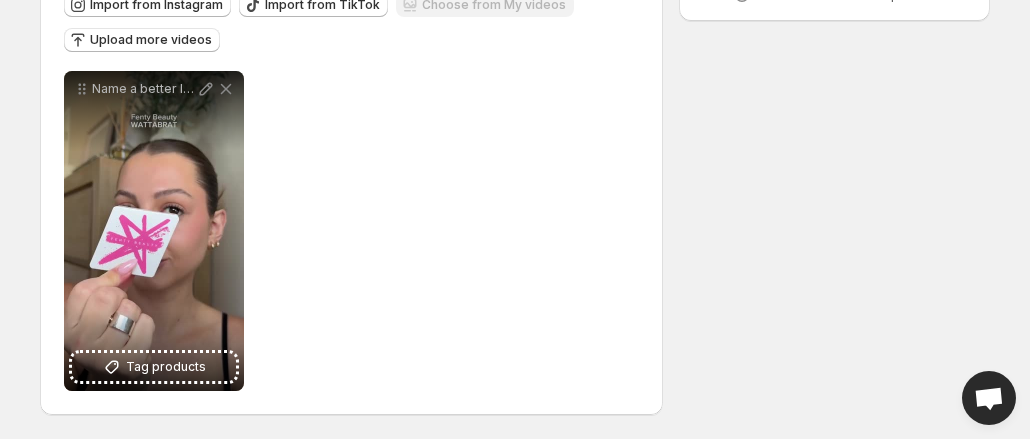 scroll, scrollTop: 39, scrollLeft: 0, axis: vertical 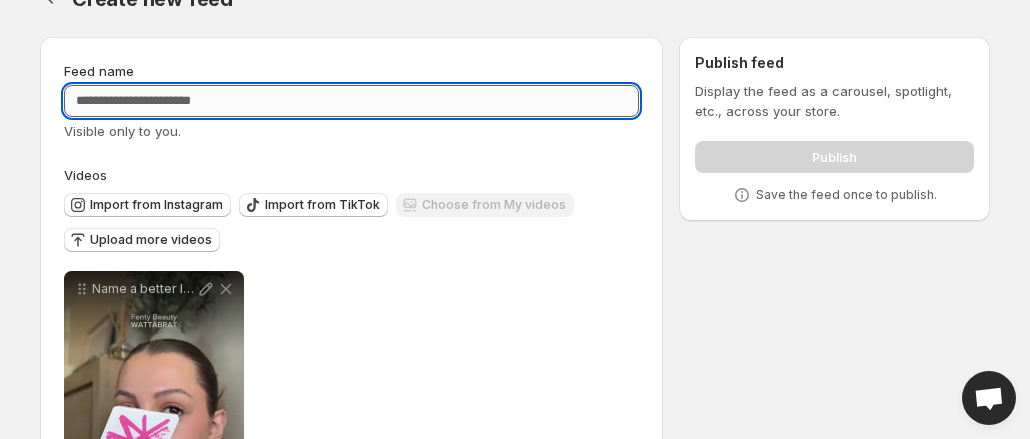 click on "Feed name" at bounding box center [351, 101] 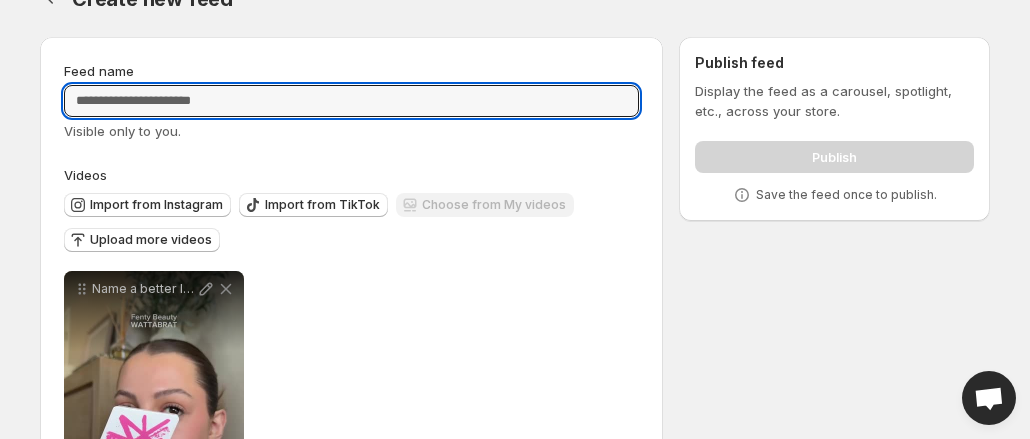 click on "**********" at bounding box center (351, 431) 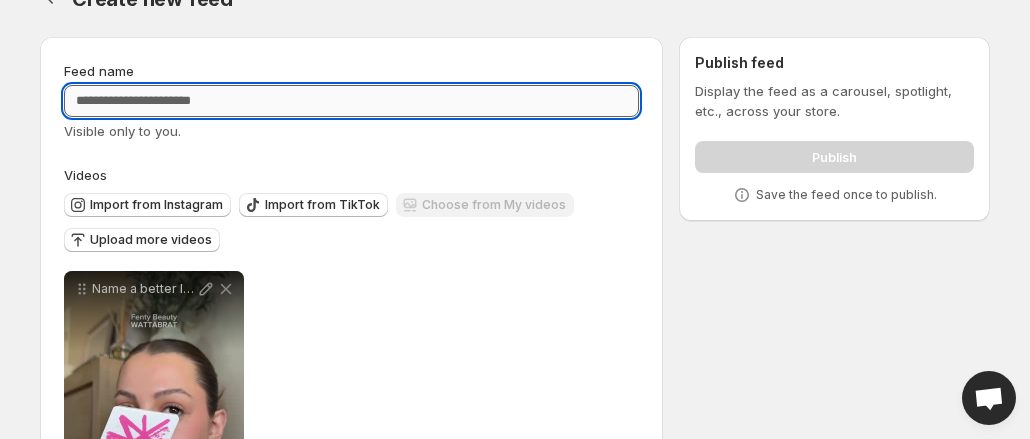 click on "Feed name" at bounding box center [351, 101] 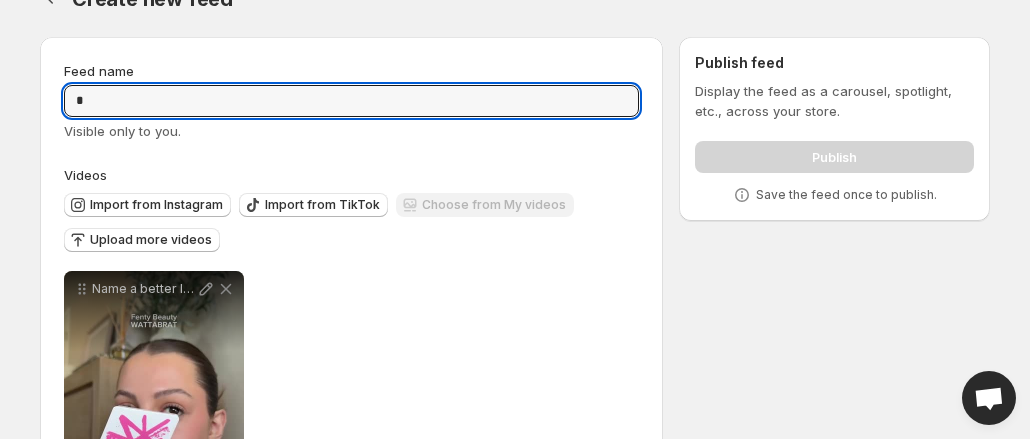 type on "*" 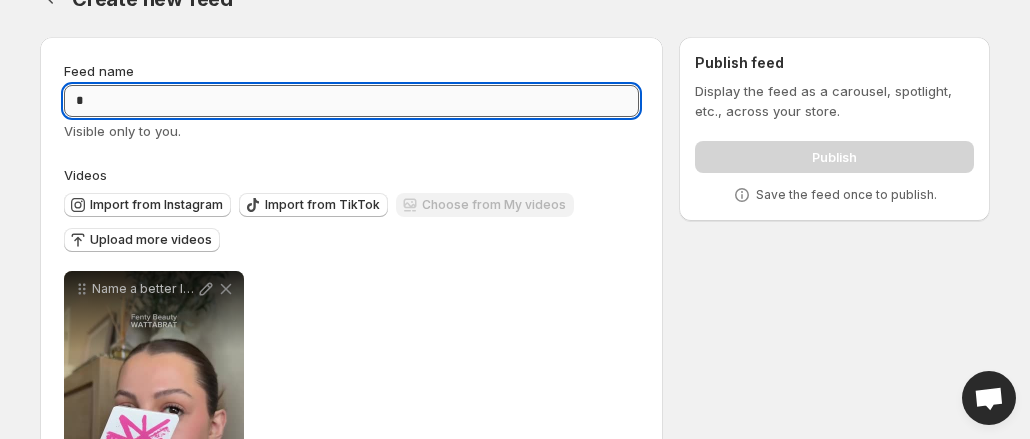 click on "*" at bounding box center (351, 101) 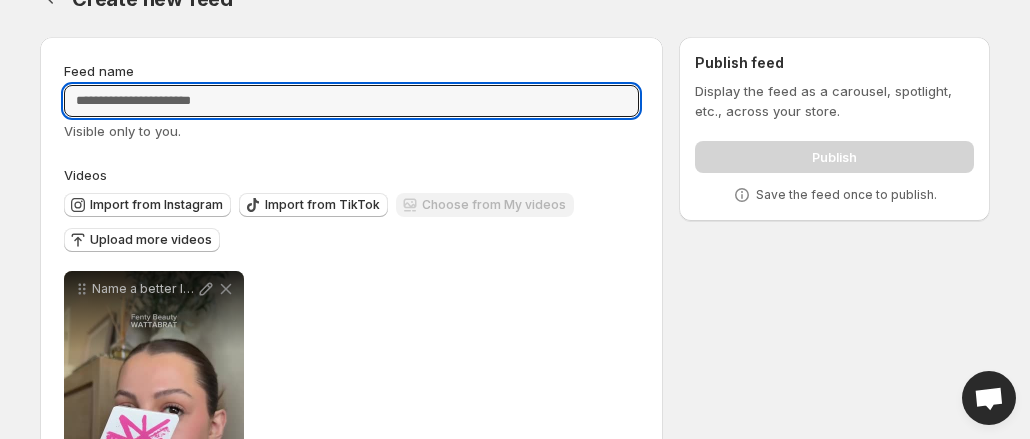 click on "**********" at bounding box center (351, 431) 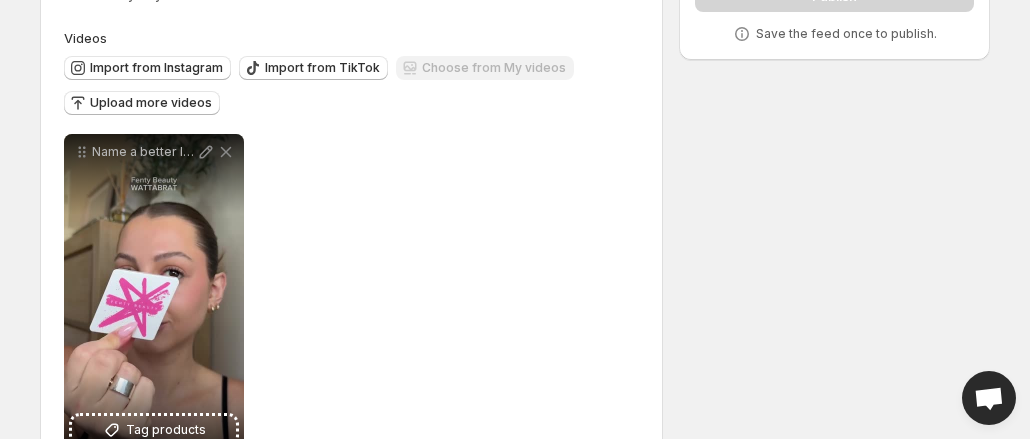 scroll, scrollTop: 0, scrollLeft: 0, axis: both 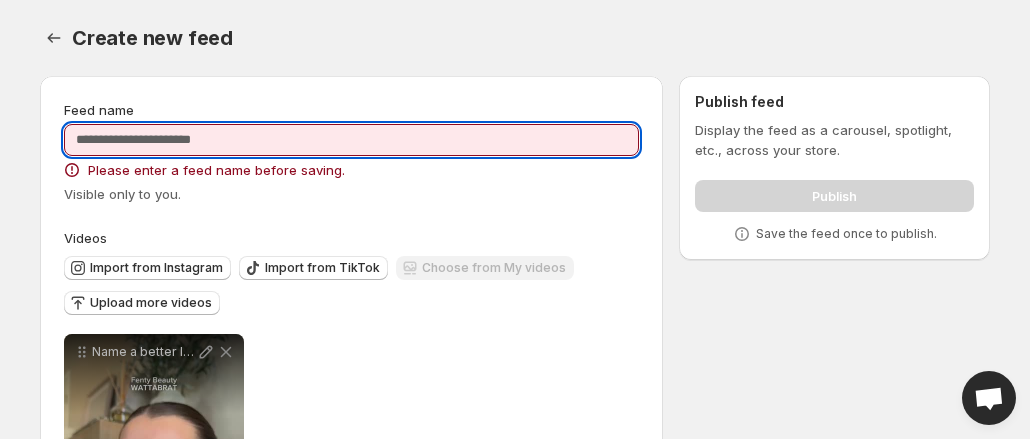 click on "Feed name" at bounding box center (351, 140) 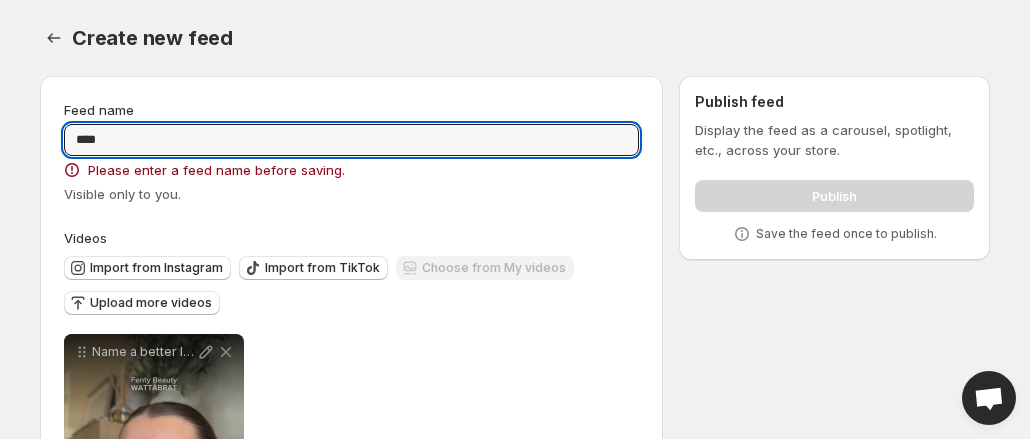 type on "****" 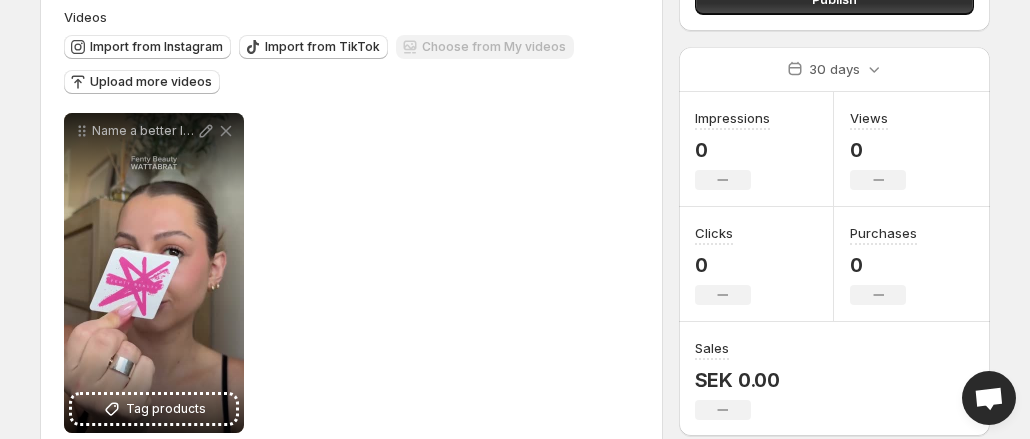scroll, scrollTop: 200, scrollLeft: 0, axis: vertical 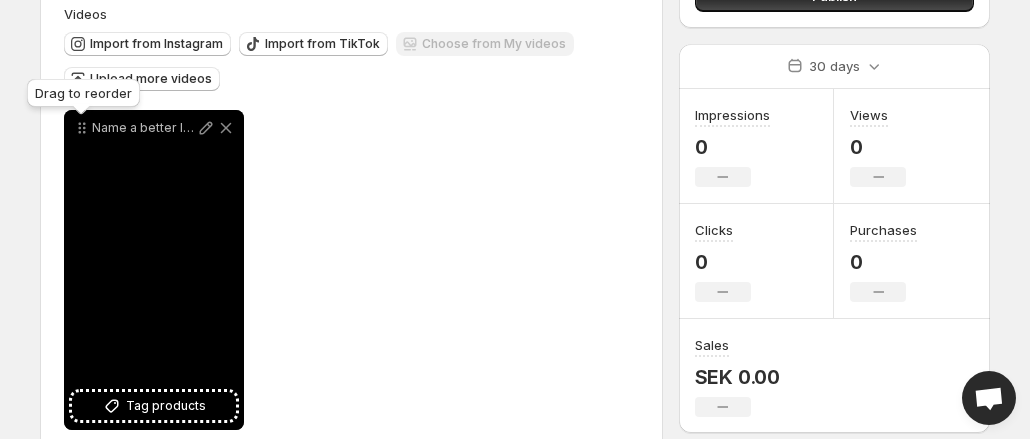 click 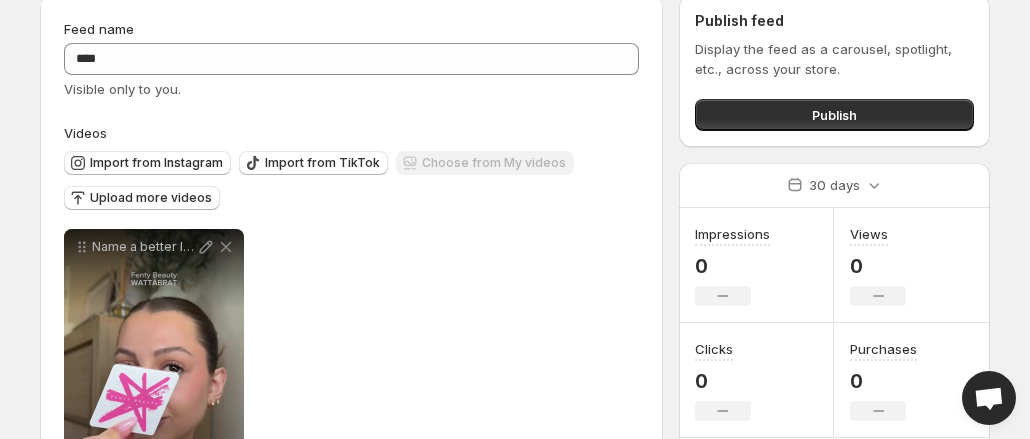 scroll, scrollTop: 0, scrollLeft: 0, axis: both 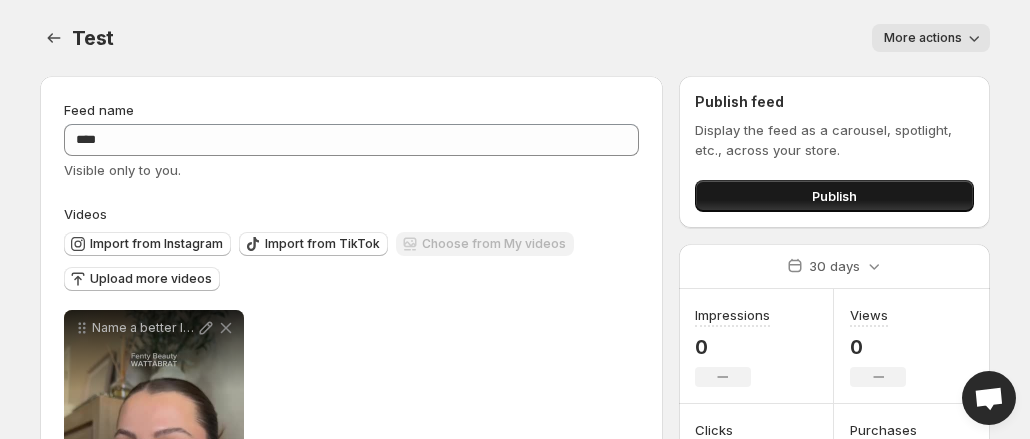 click on "Publish" at bounding box center (834, 196) 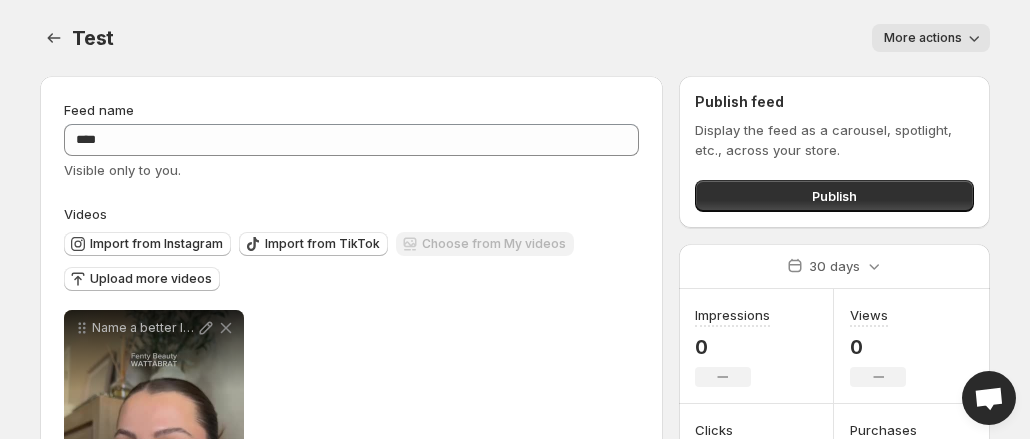 click 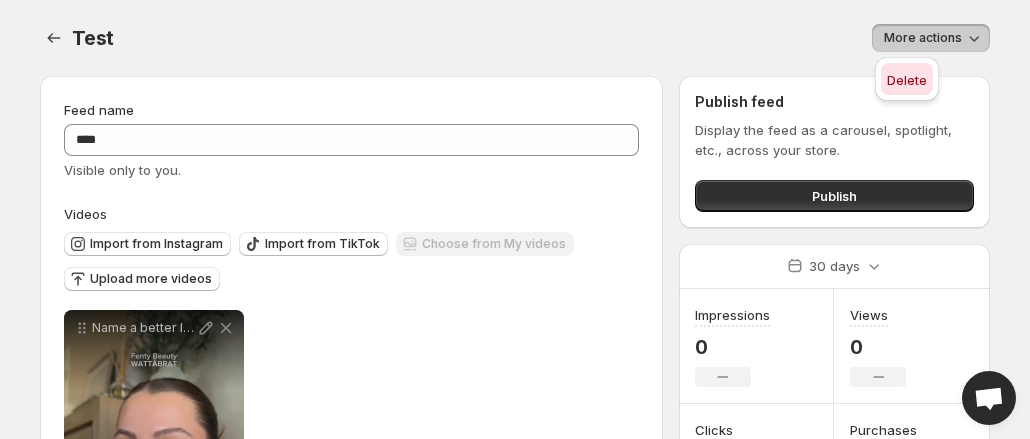 click on "Delete" at bounding box center (907, 80) 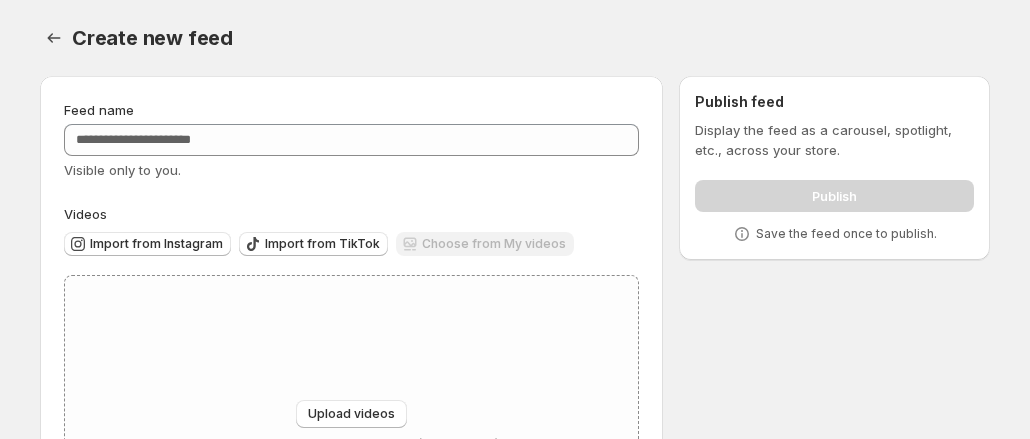 scroll, scrollTop: 0, scrollLeft: 0, axis: both 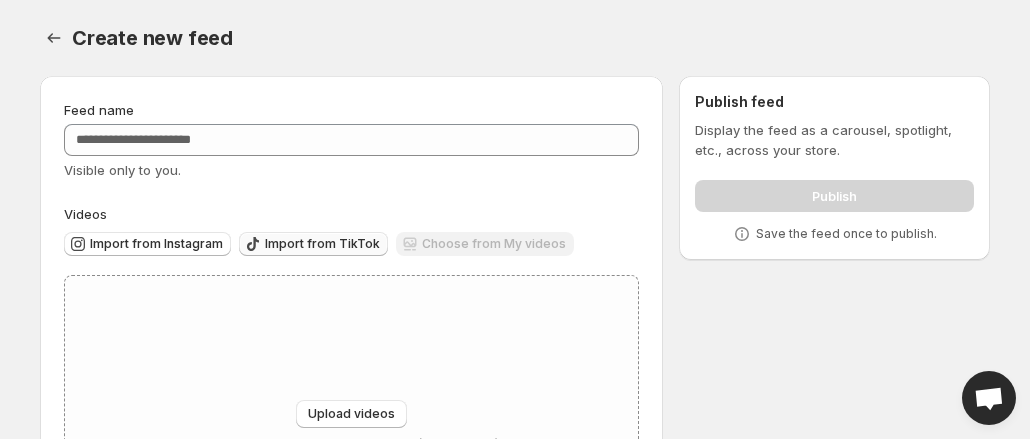 click on "Import from TikTok" at bounding box center (322, 244) 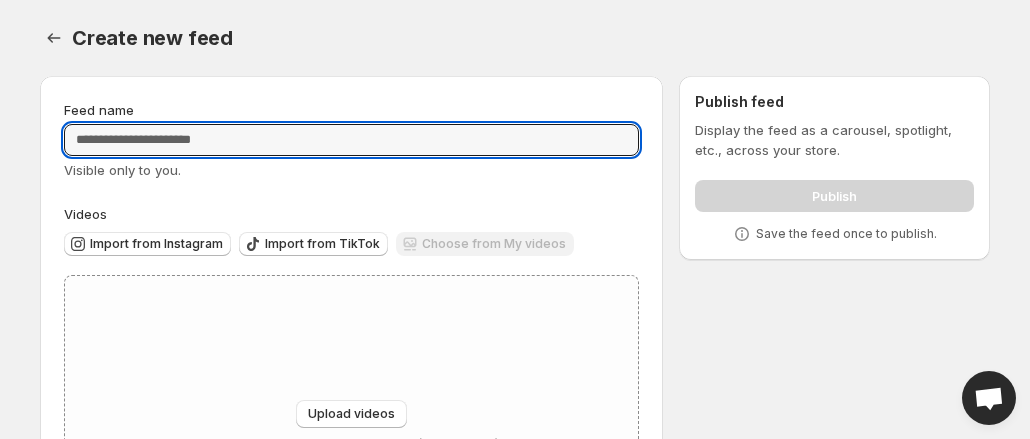 drag, startPoint x: 267, startPoint y: 129, endPoint x: 253, endPoint y: 119, distance: 17.20465 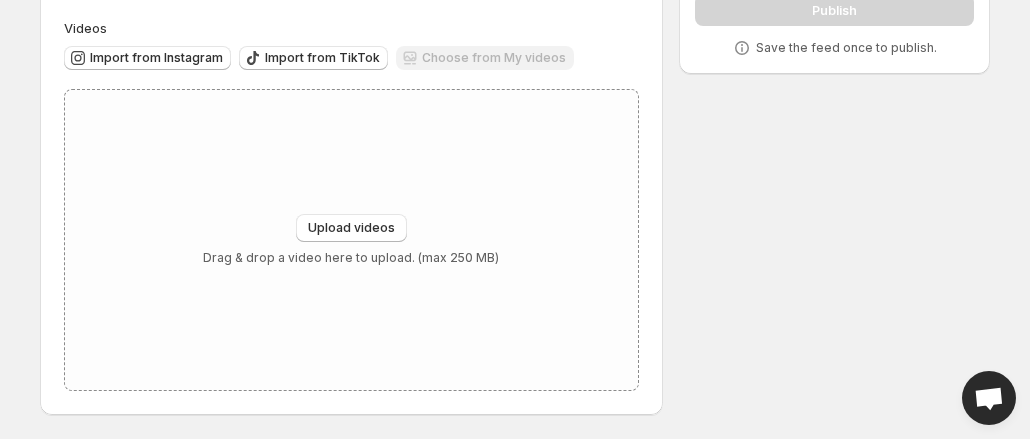 scroll, scrollTop: 86, scrollLeft: 0, axis: vertical 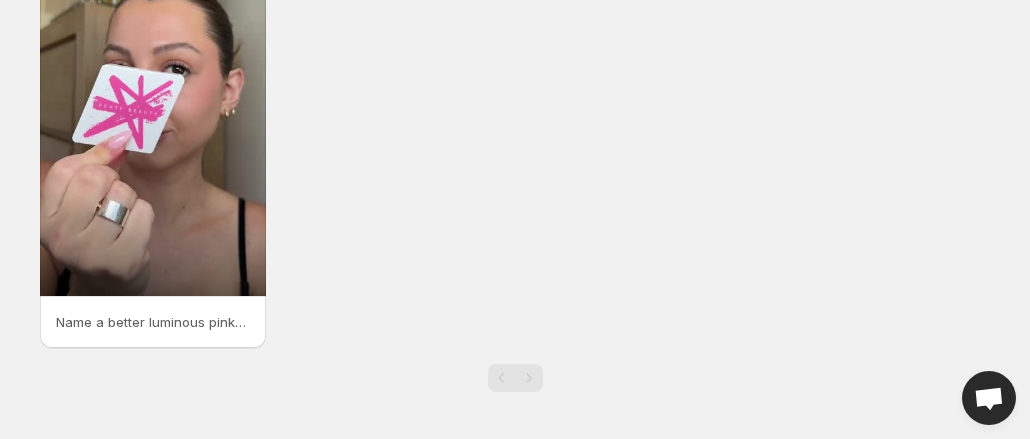 click on "Name a better luminous pink blush Ill wait  fentybeauty Fenty Cheeks Suede Powder Blush in the shade WATTABRAT
fentybeauty fentymakeup fentybeautyblush pinkblush luminousblush pinkblushrevi" at bounding box center (153, 322) 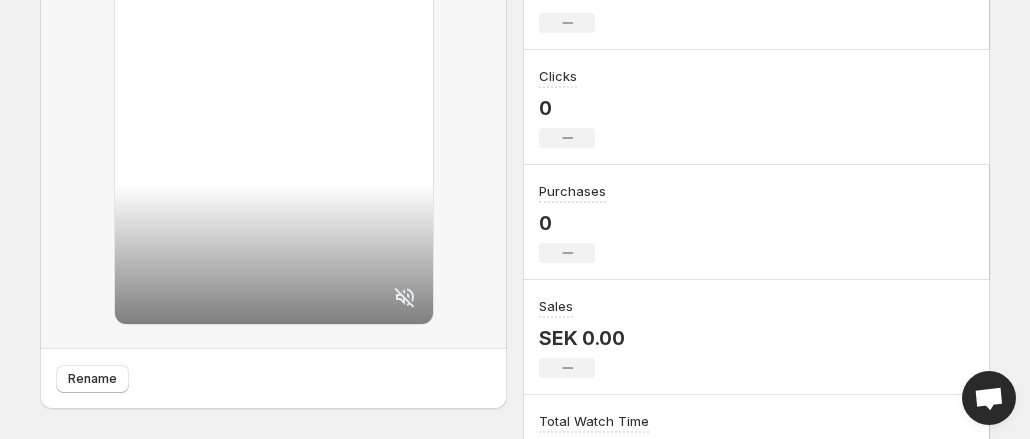 scroll, scrollTop: 416, scrollLeft: 0, axis: vertical 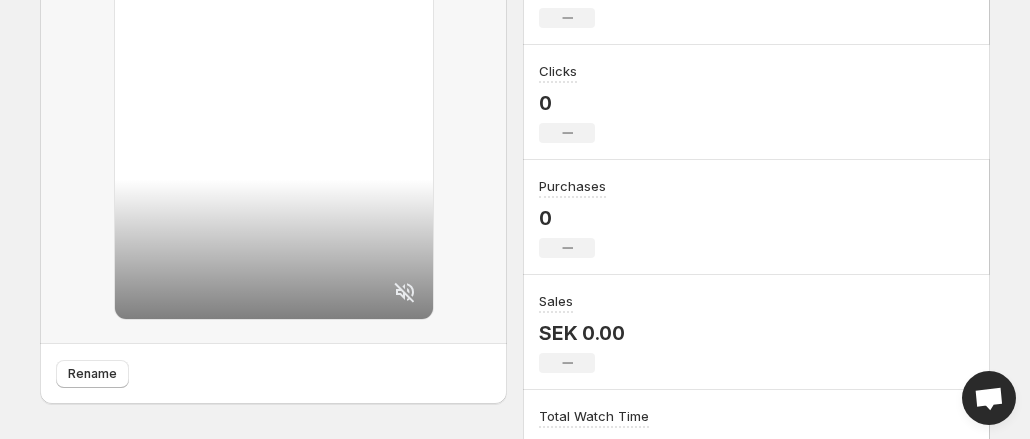 click on "Delete video" at bounding box center (90, 648) 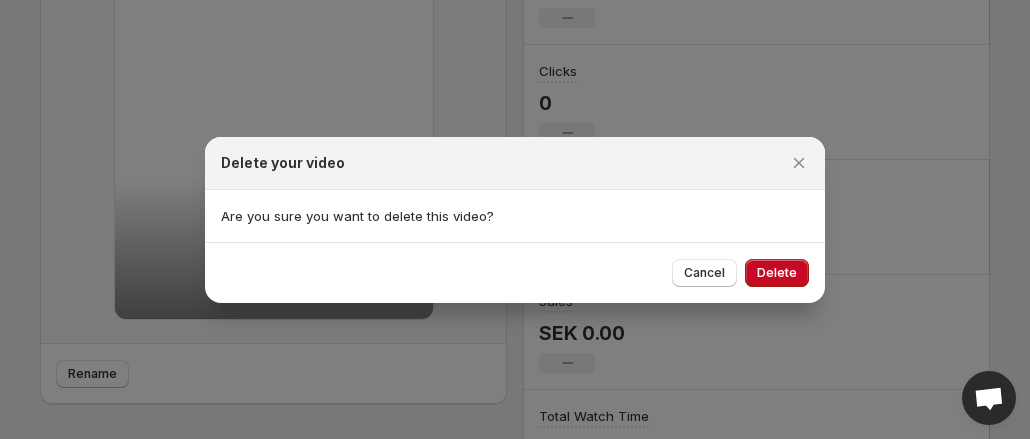 click on "Delete" at bounding box center (777, 273) 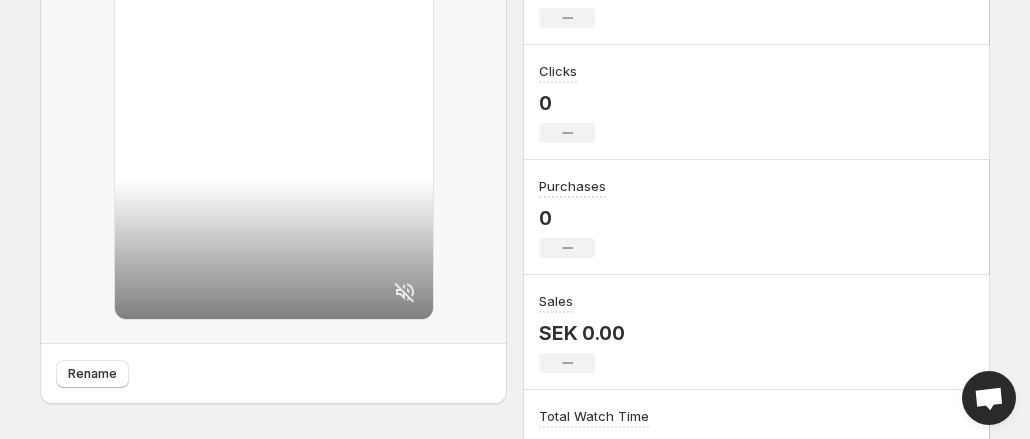 scroll, scrollTop: 0, scrollLeft: 0, axis: both 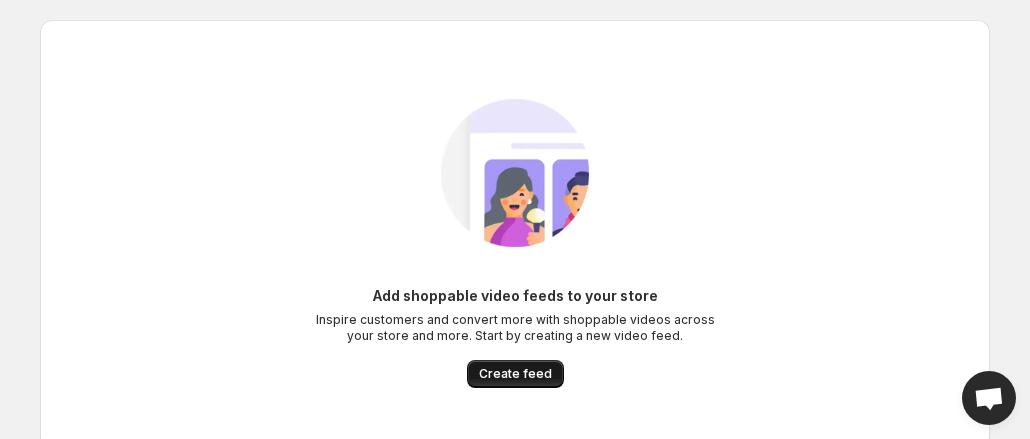 click on "Create feed" at bounding box center [515, 374] 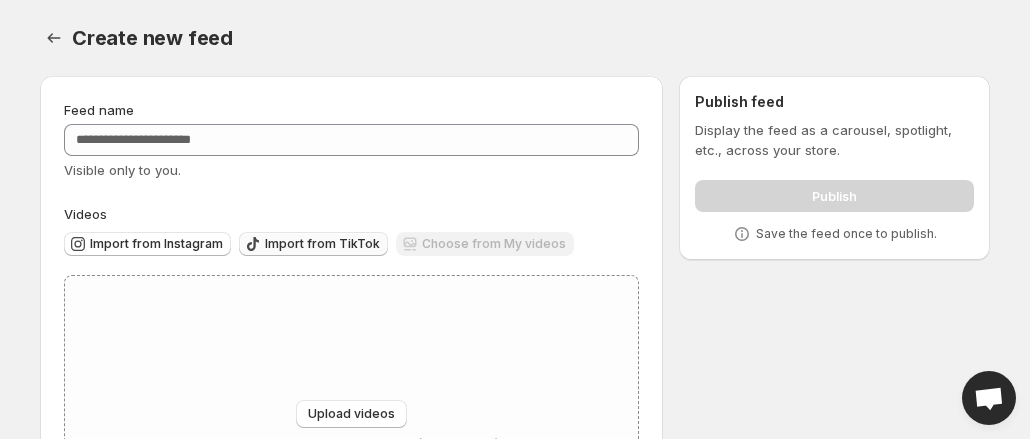 click on "Import from TikTok" at bounding box center [322, 244] 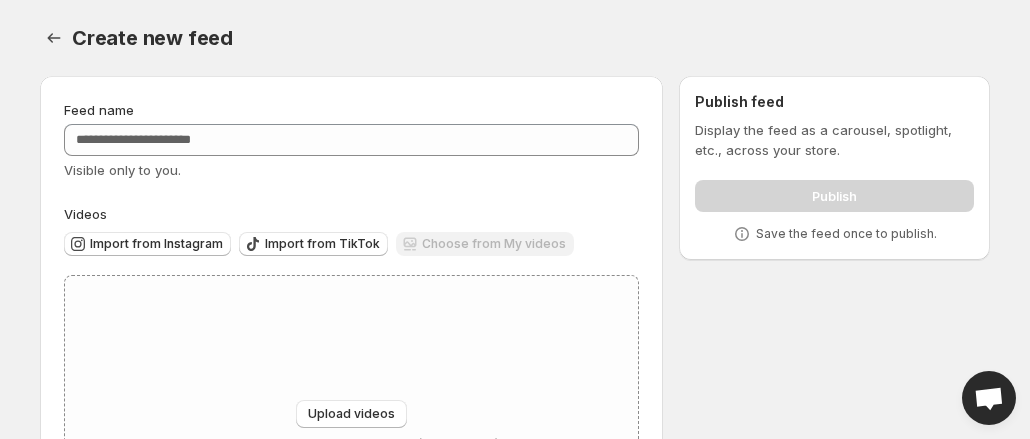 click on "Choose from My videos" at bounding box center [485, 245] 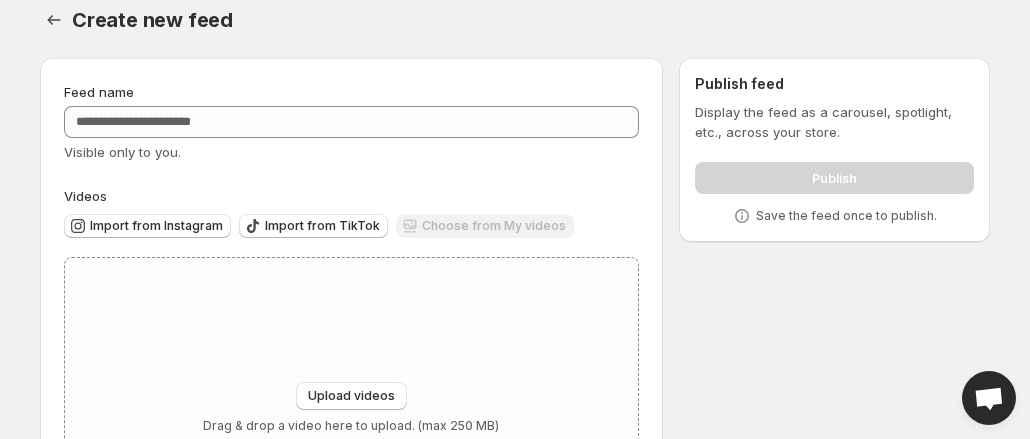 scroll, scrollTop: 0, scrollLeft: 0, axis: both 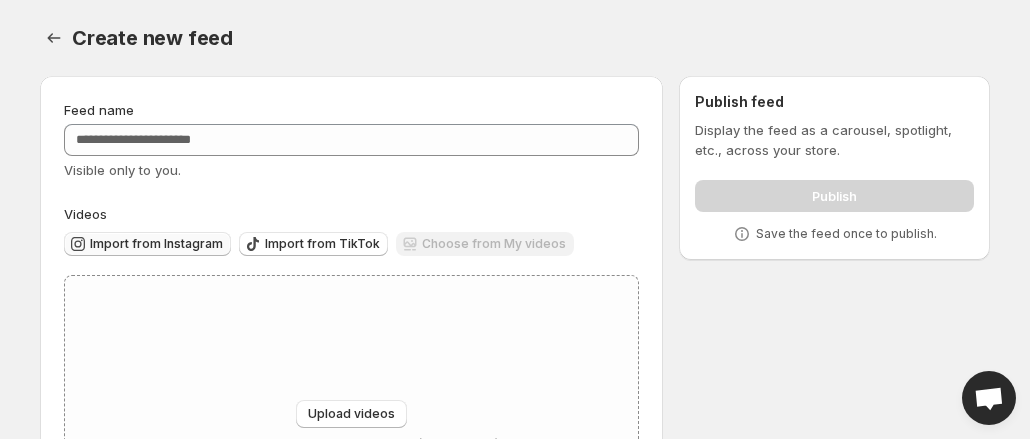 click on "Import from Instagram" at bounding box center (156, 244) 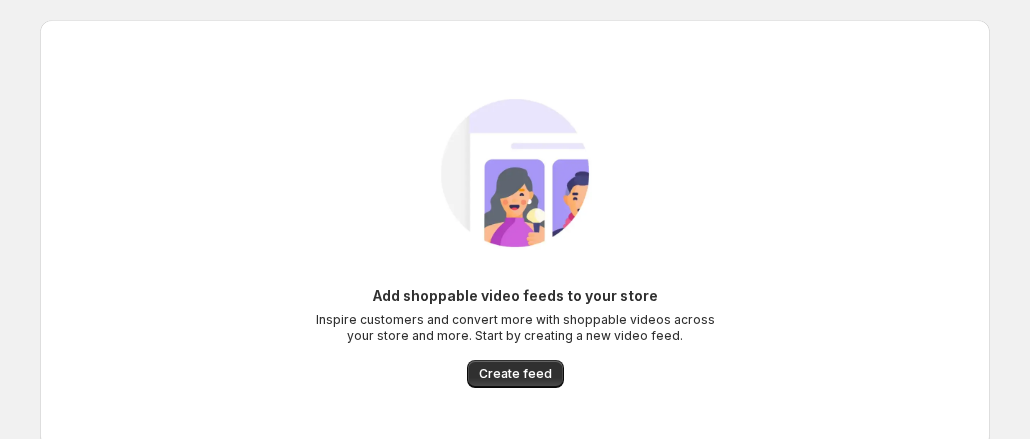 scroll, scrollTop: 0, scrollLeft: 0, axis: both 